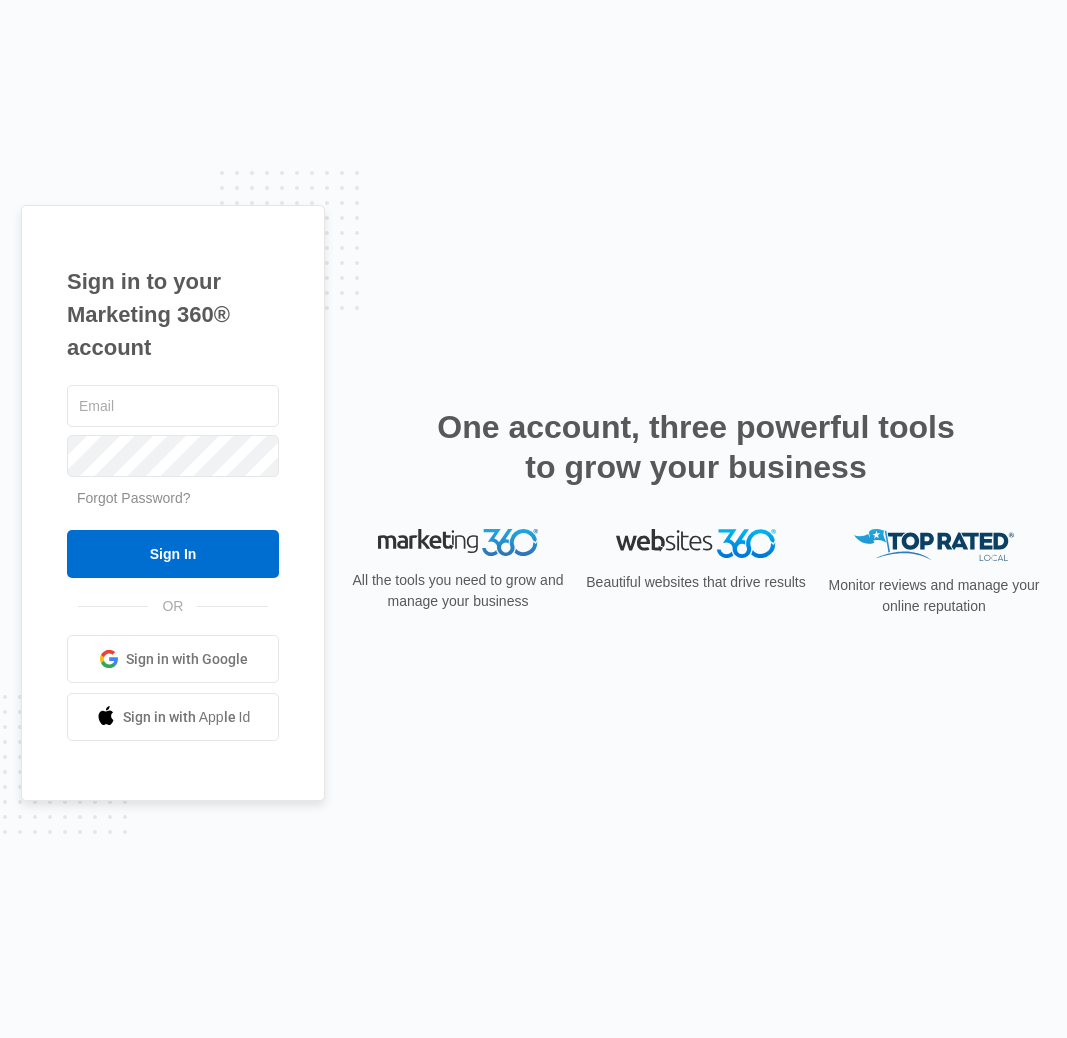 scroll, scrollTop: 0, scrollLeft: 0, axis: both 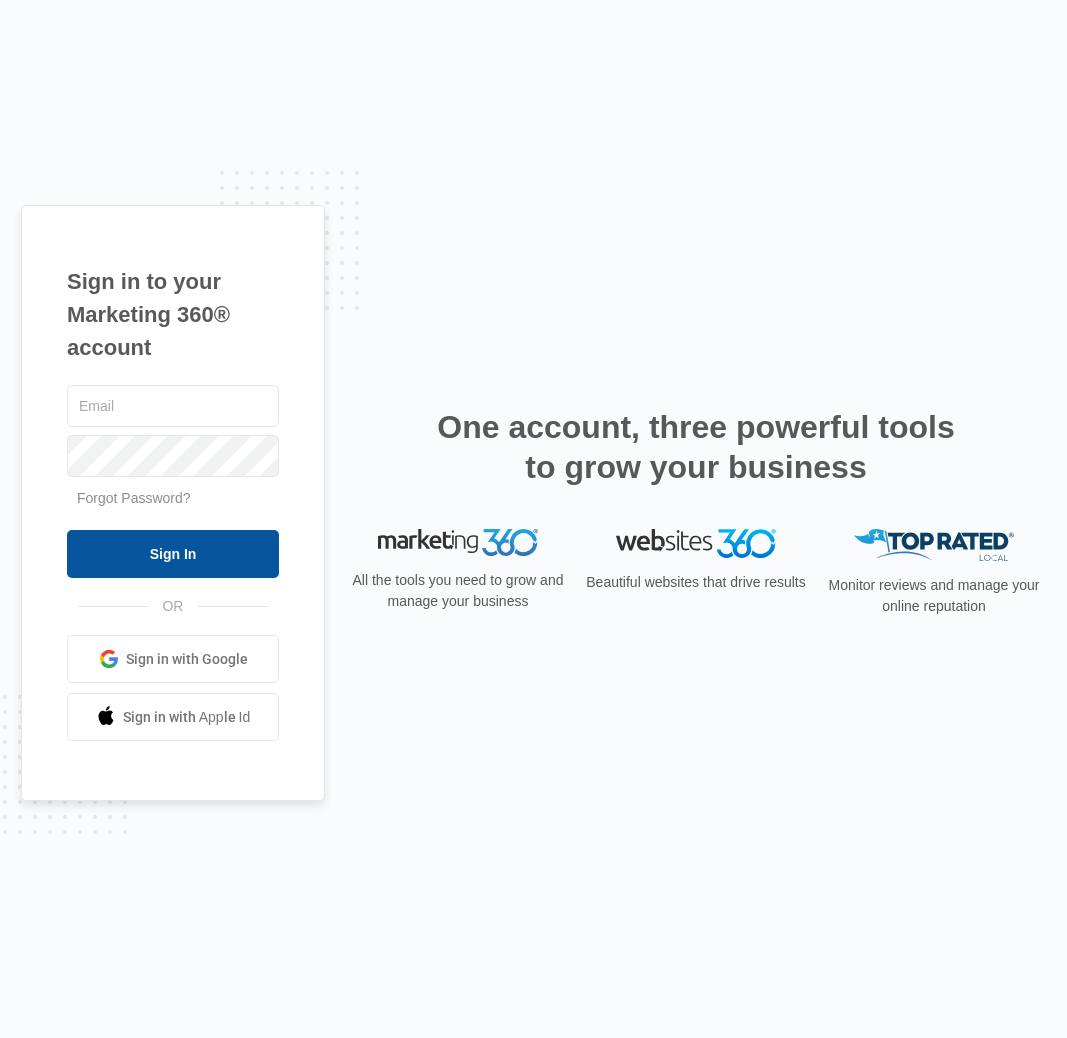 type on "[EMAIL]" 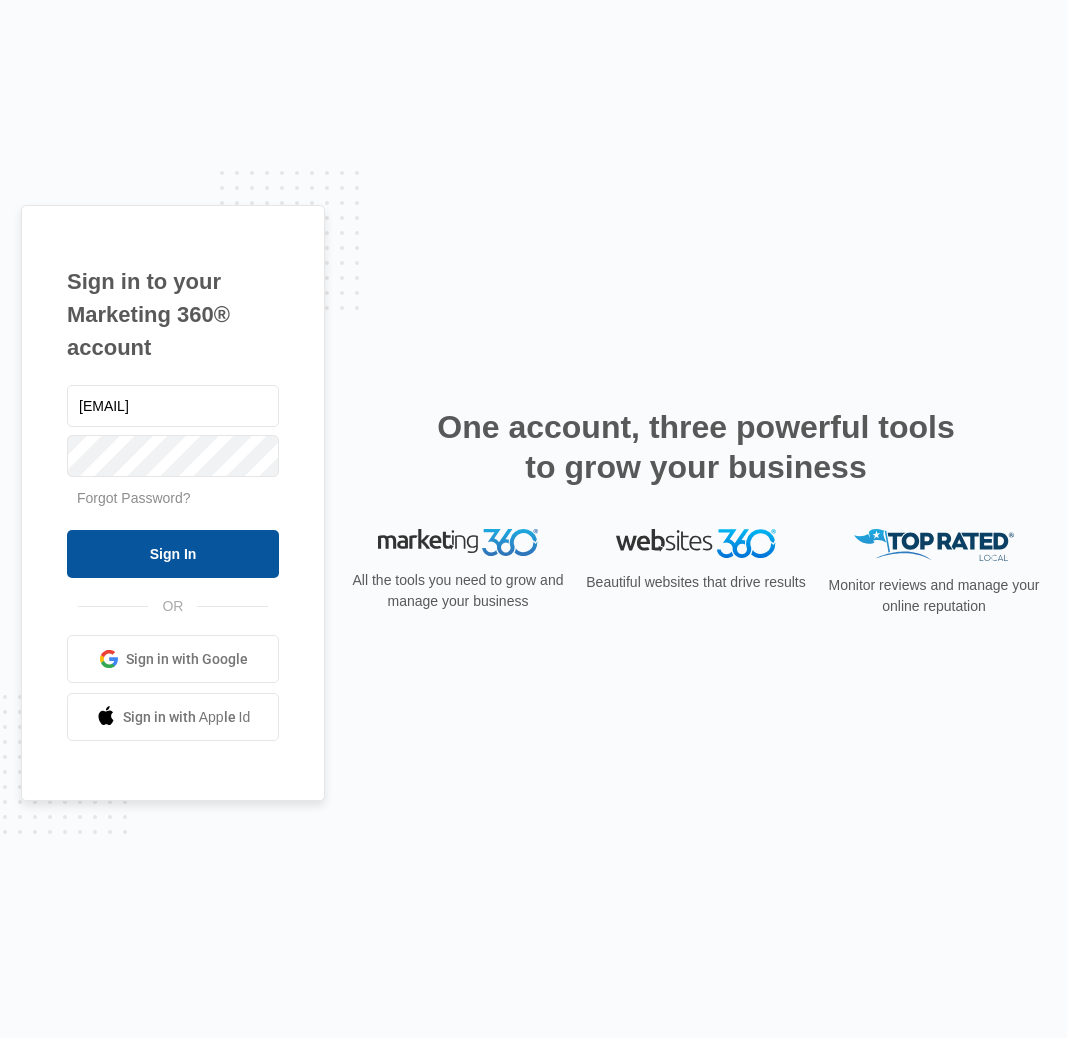 click on "Sign In" at bounding box center (173, 554) 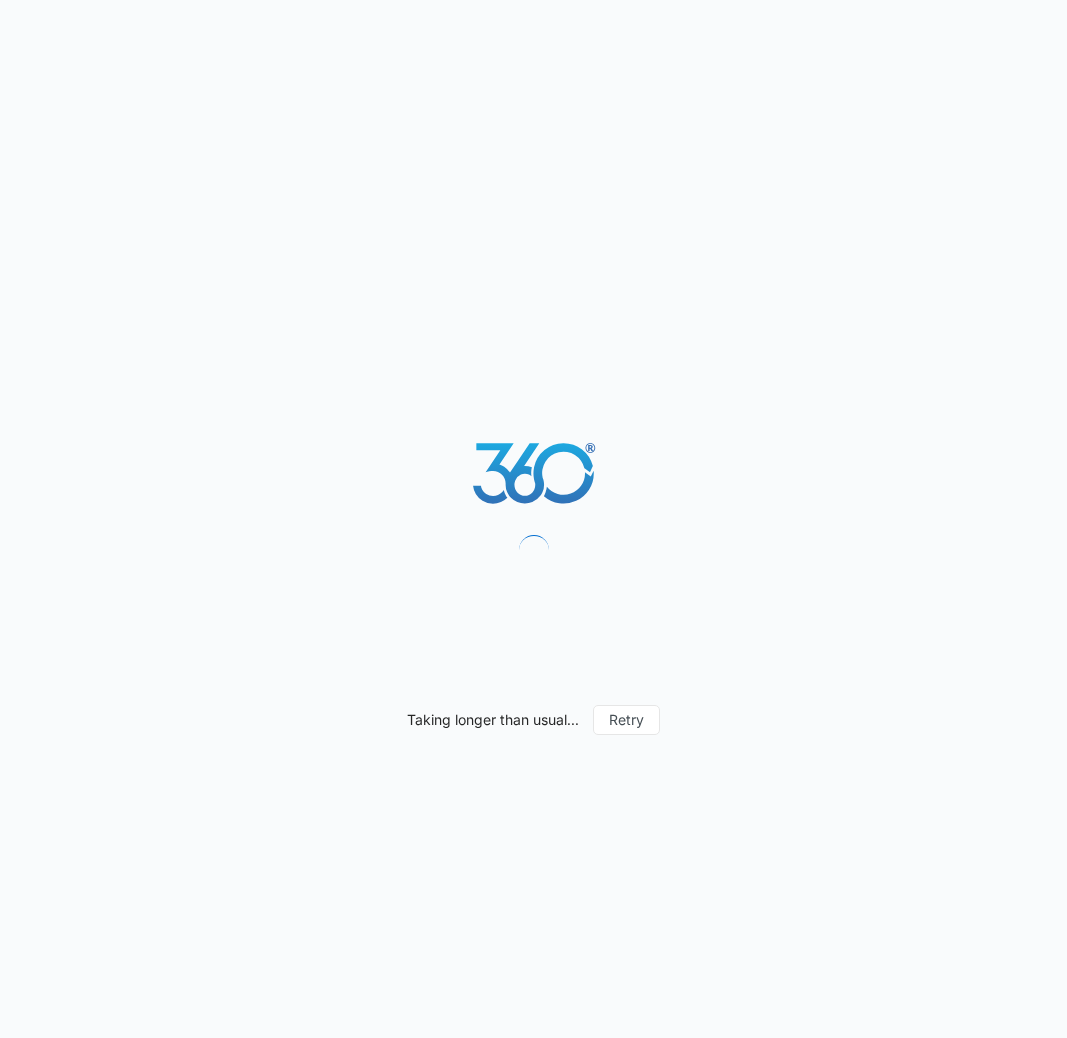 scroll, scrollTop: 0, scrollLeft: 0, axis: both 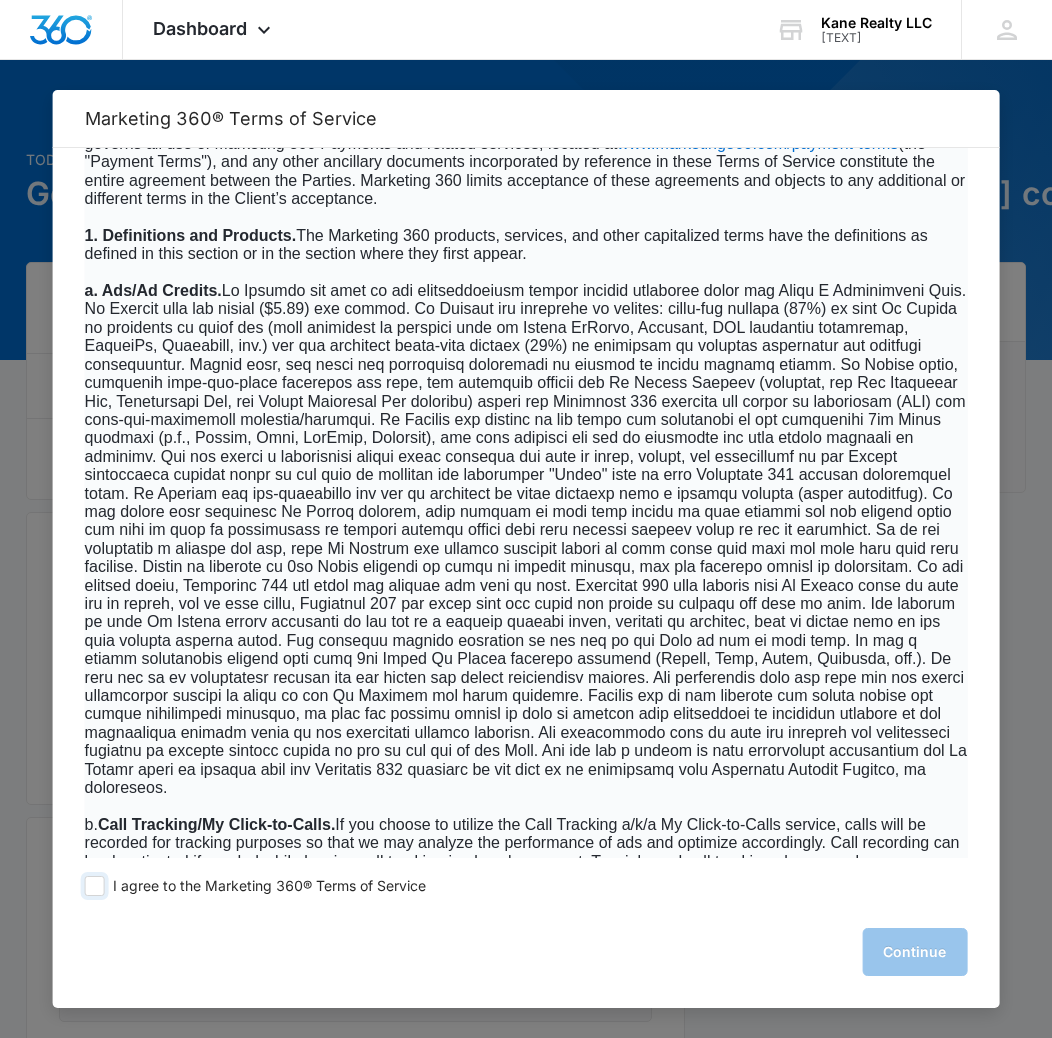click on "I agree to the Marketing 360® Terms of Service" at bounding box center [269, 886] 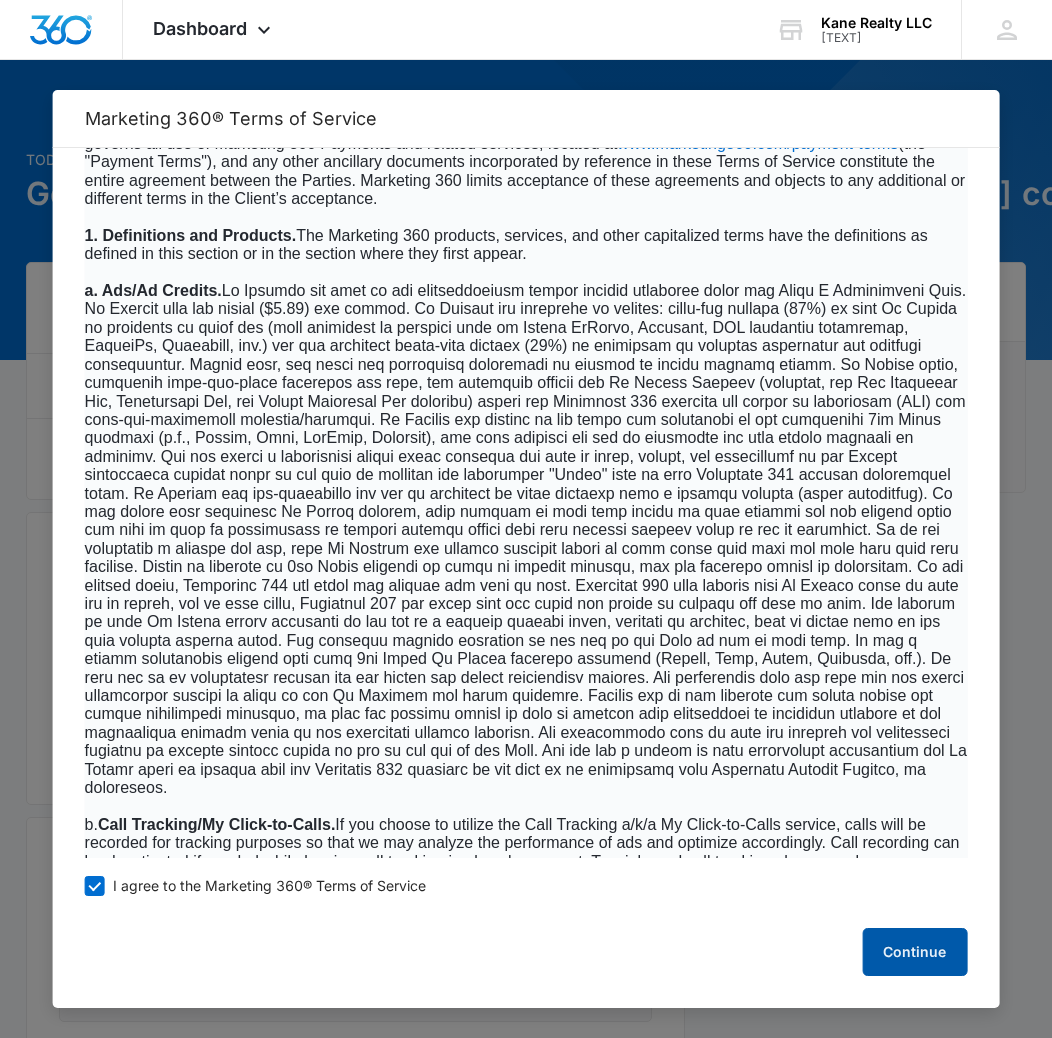 click on "Continue" at bounding box center [914, 952] 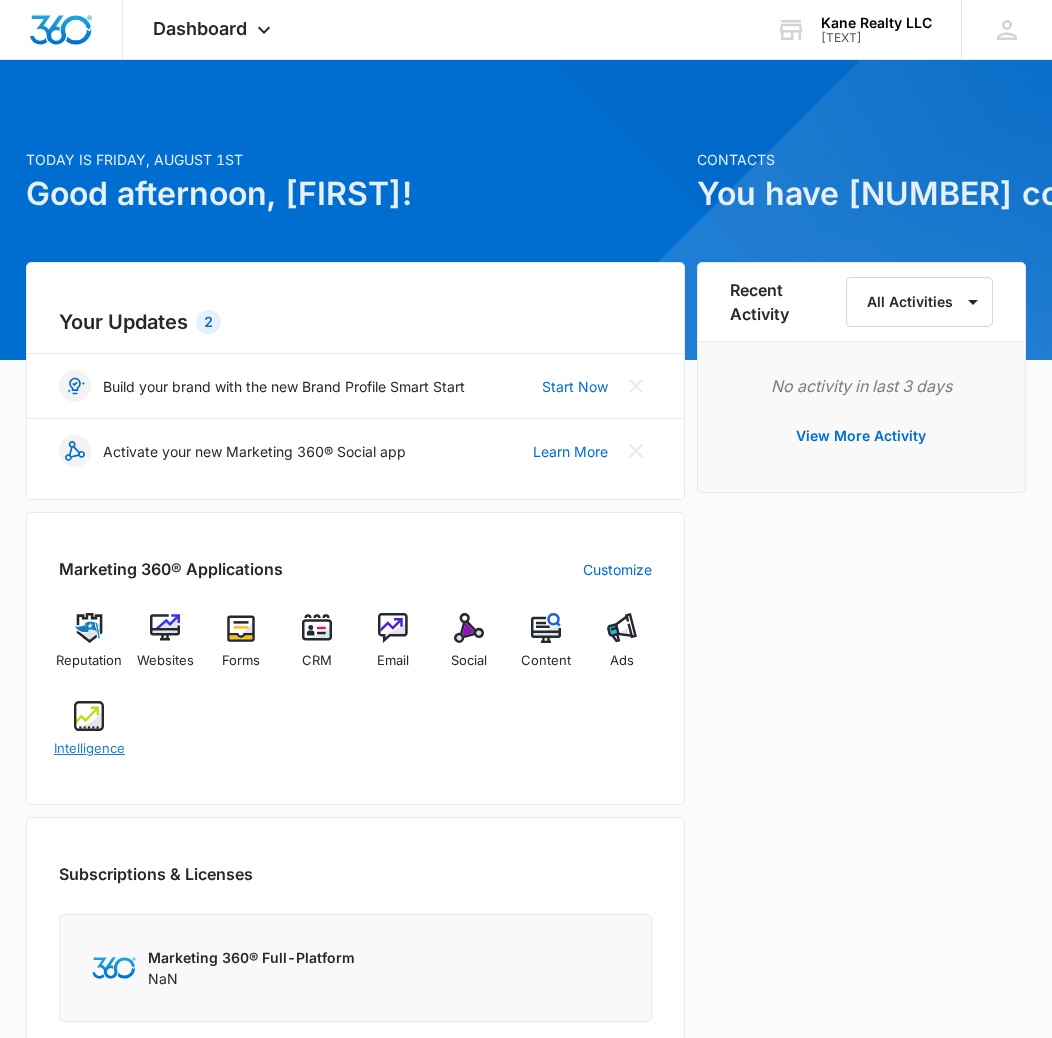 click at bounding box center (89, 716) 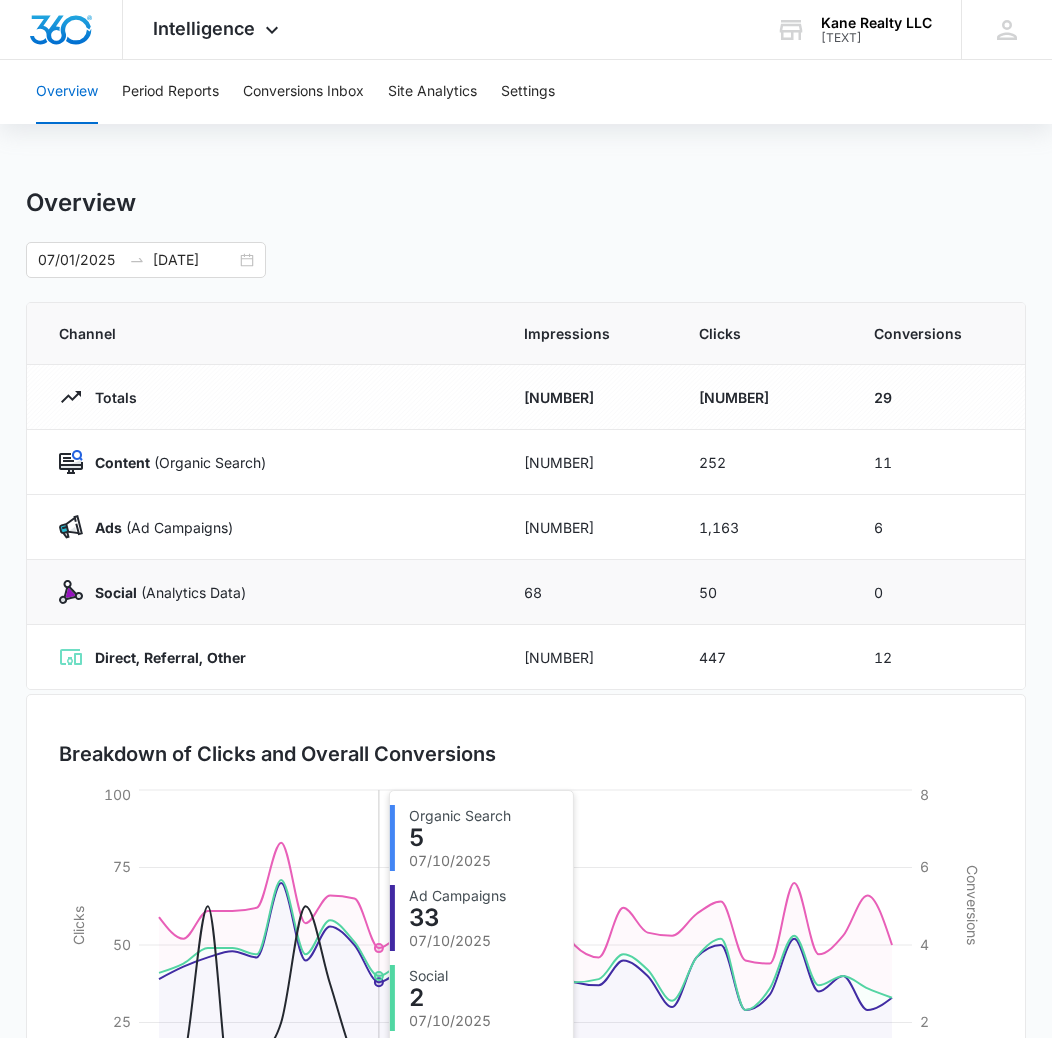 scroll, scrollTop: 4, scrollLeft: 0, axis: vertical 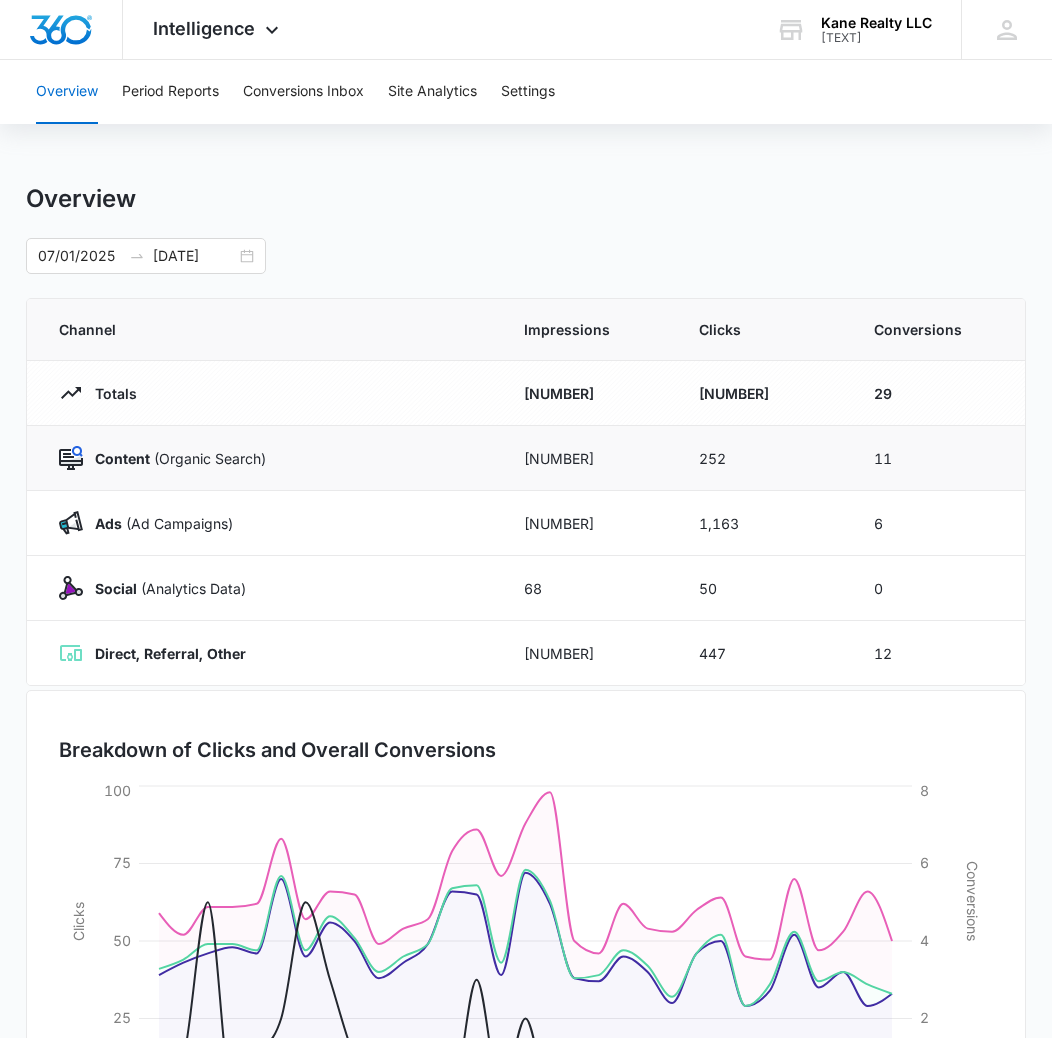click on "Content   (Organic Search)" at bounding box center (174, 458) 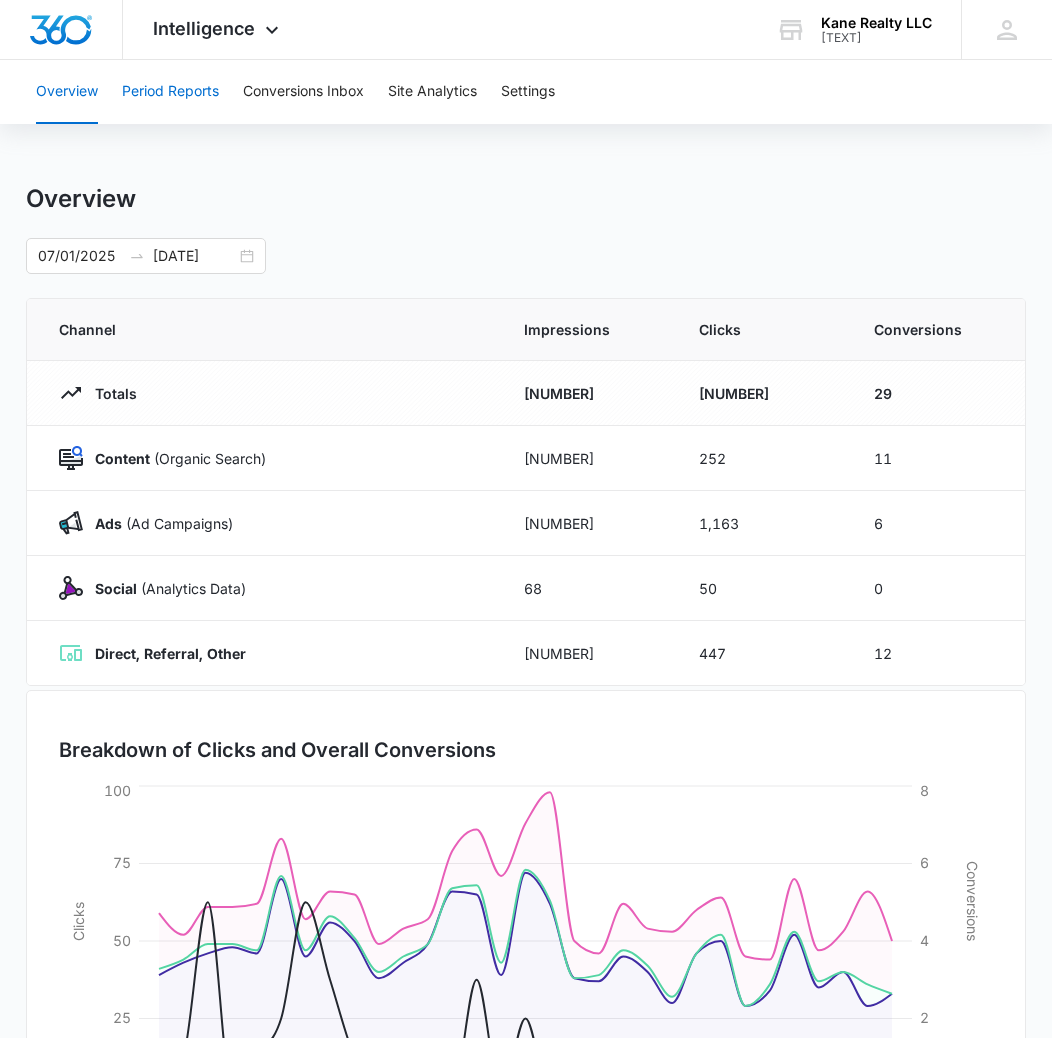 click on "Period Reports" at bounding box center [170, 92] 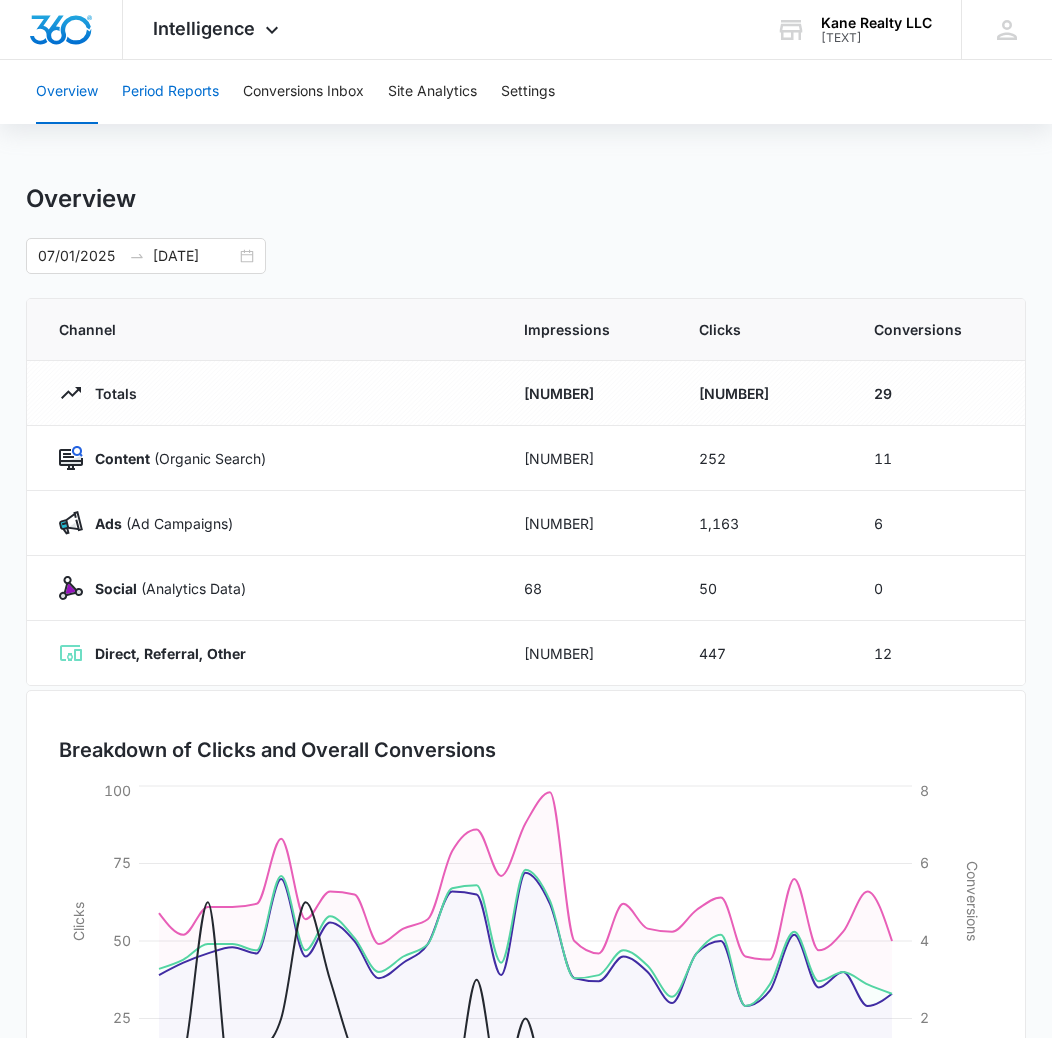 scroll, scrollTop: 0, scrollLeft: 0, axis: both 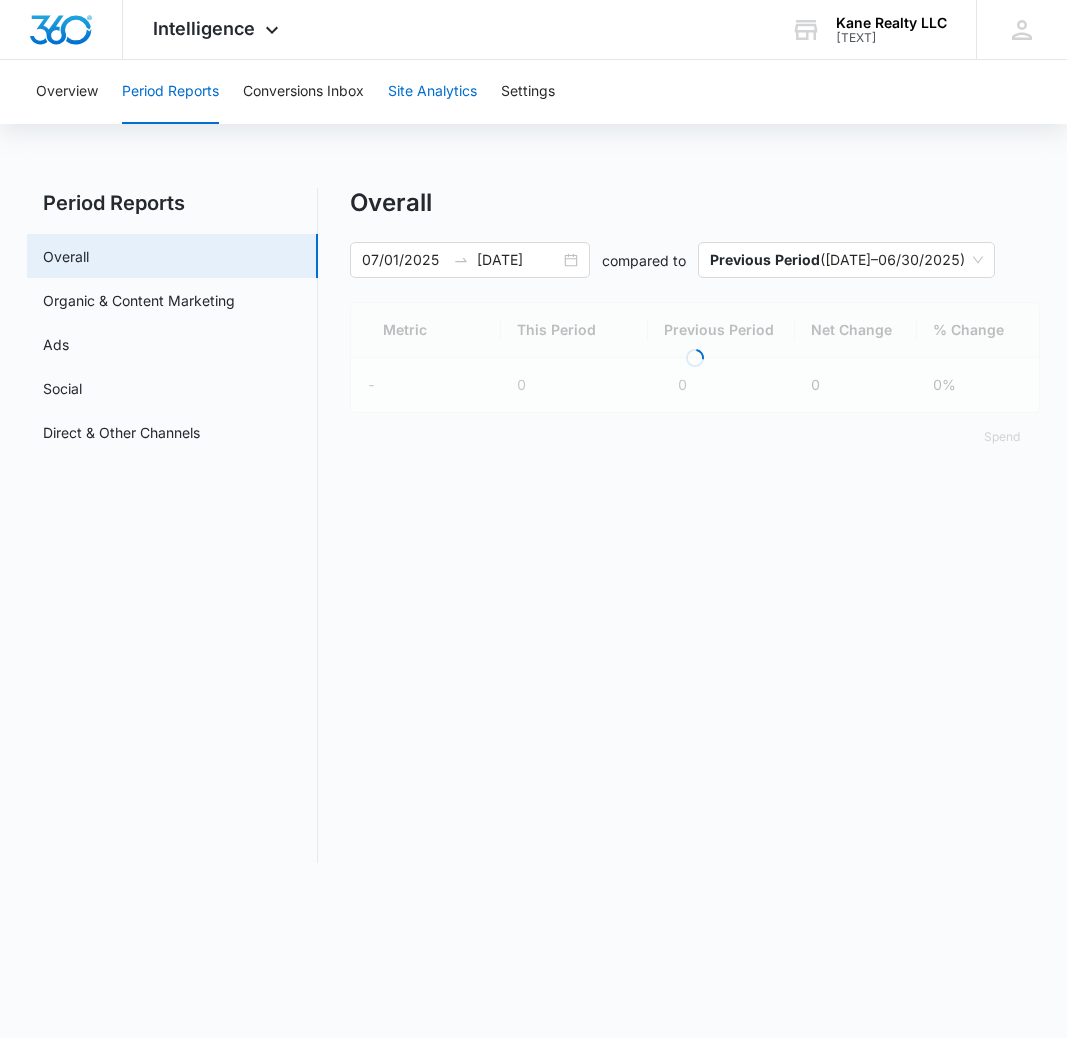 click on "Site Analytics" at bounding box center (432, 92) 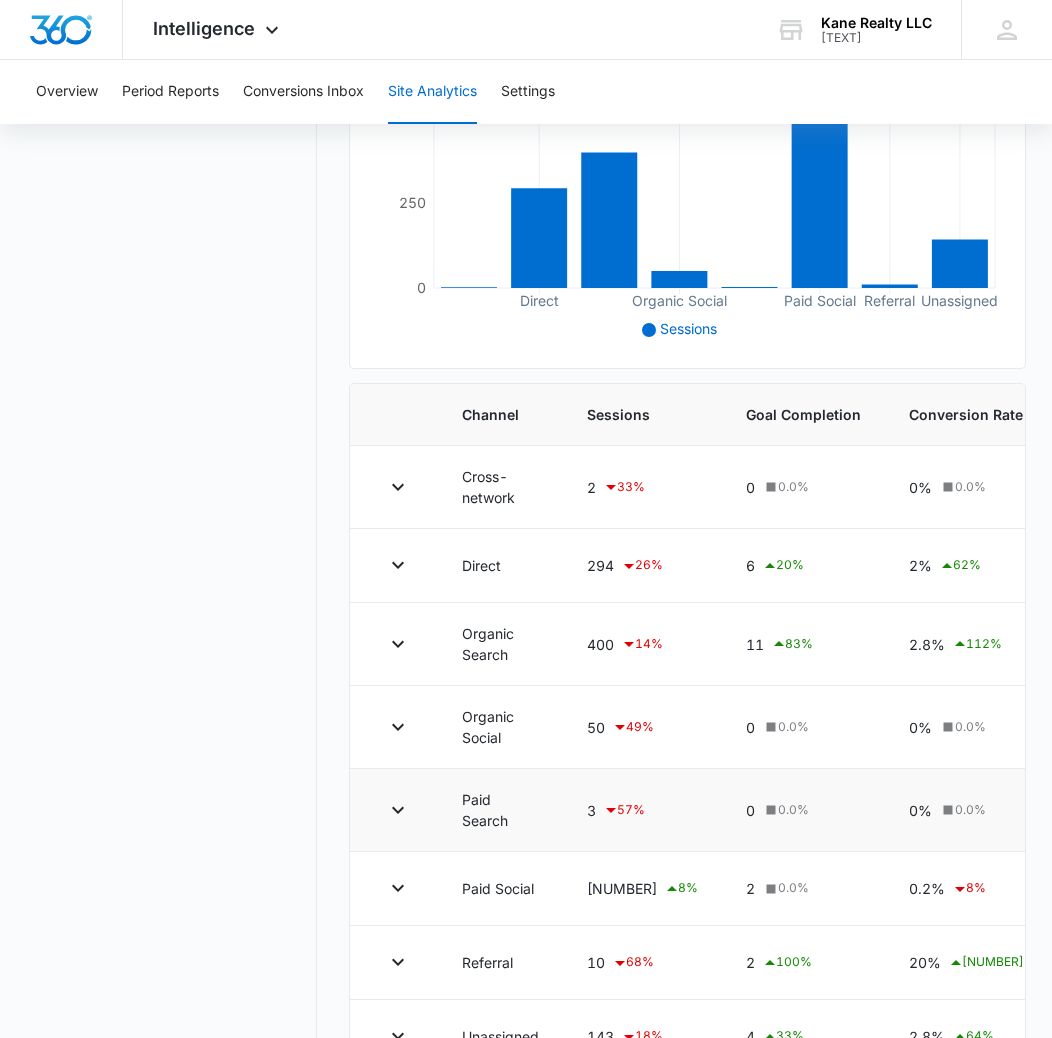 scroll, scrollTop: 0, scrollLeft: 0, axis: both 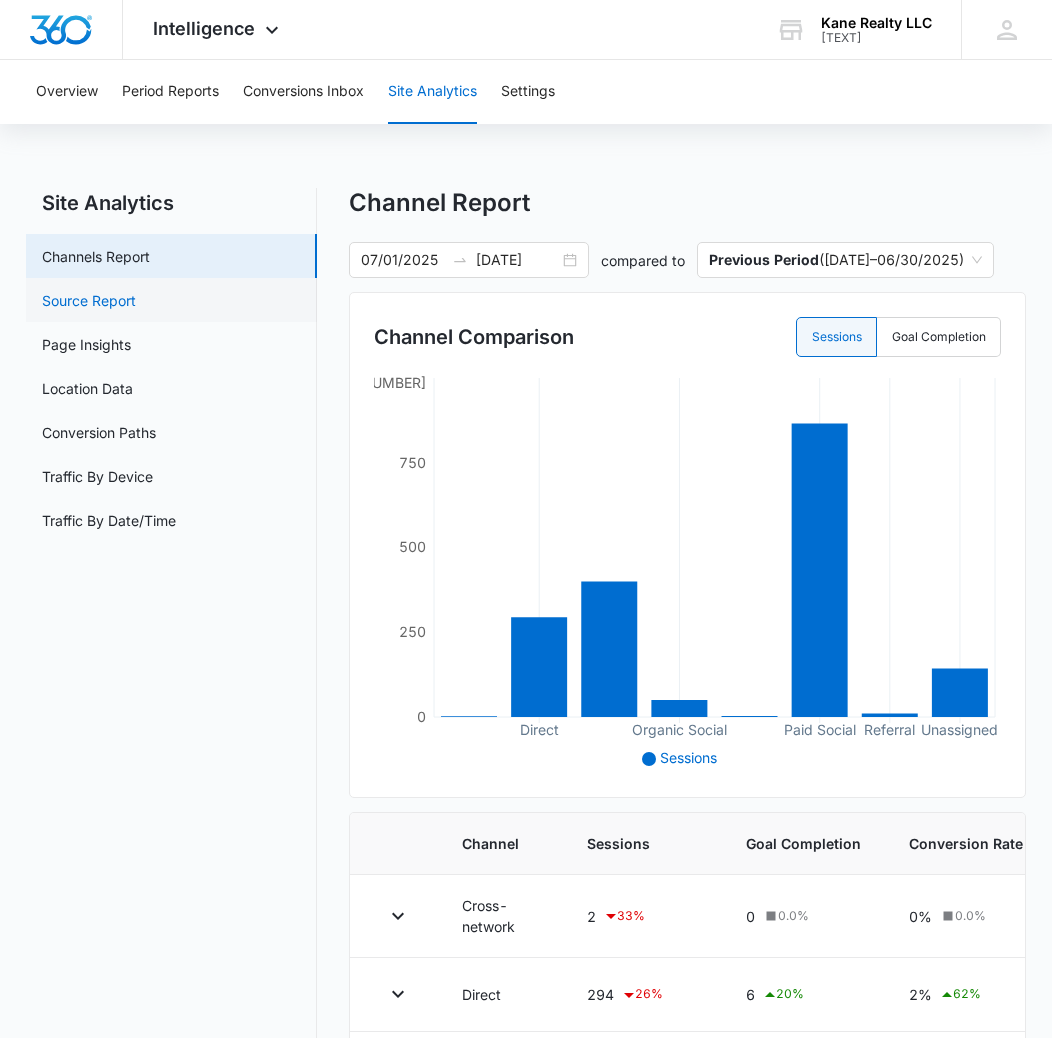 click on "Source Report" at bounding box center (89, 300) 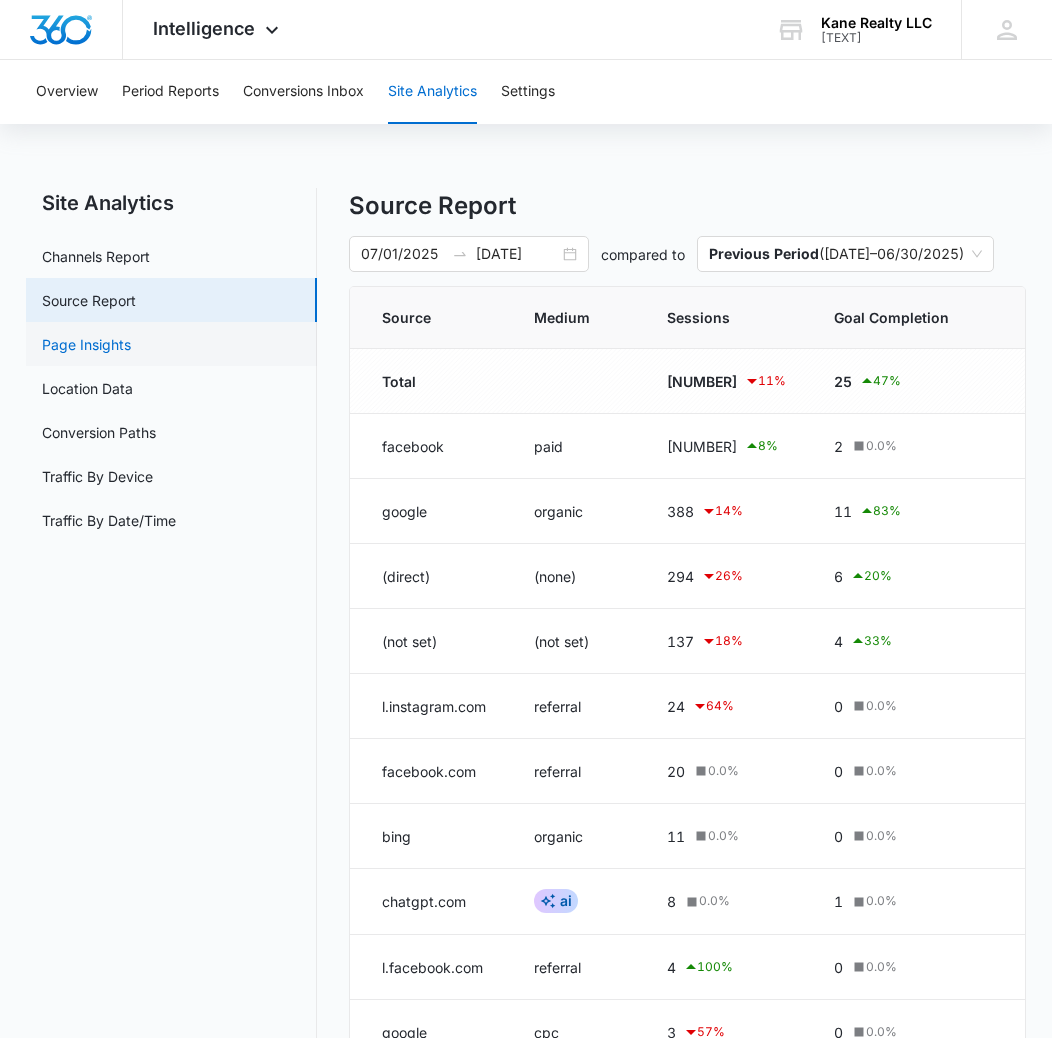 click on "Page Insights" at bounding box center (86, 344) 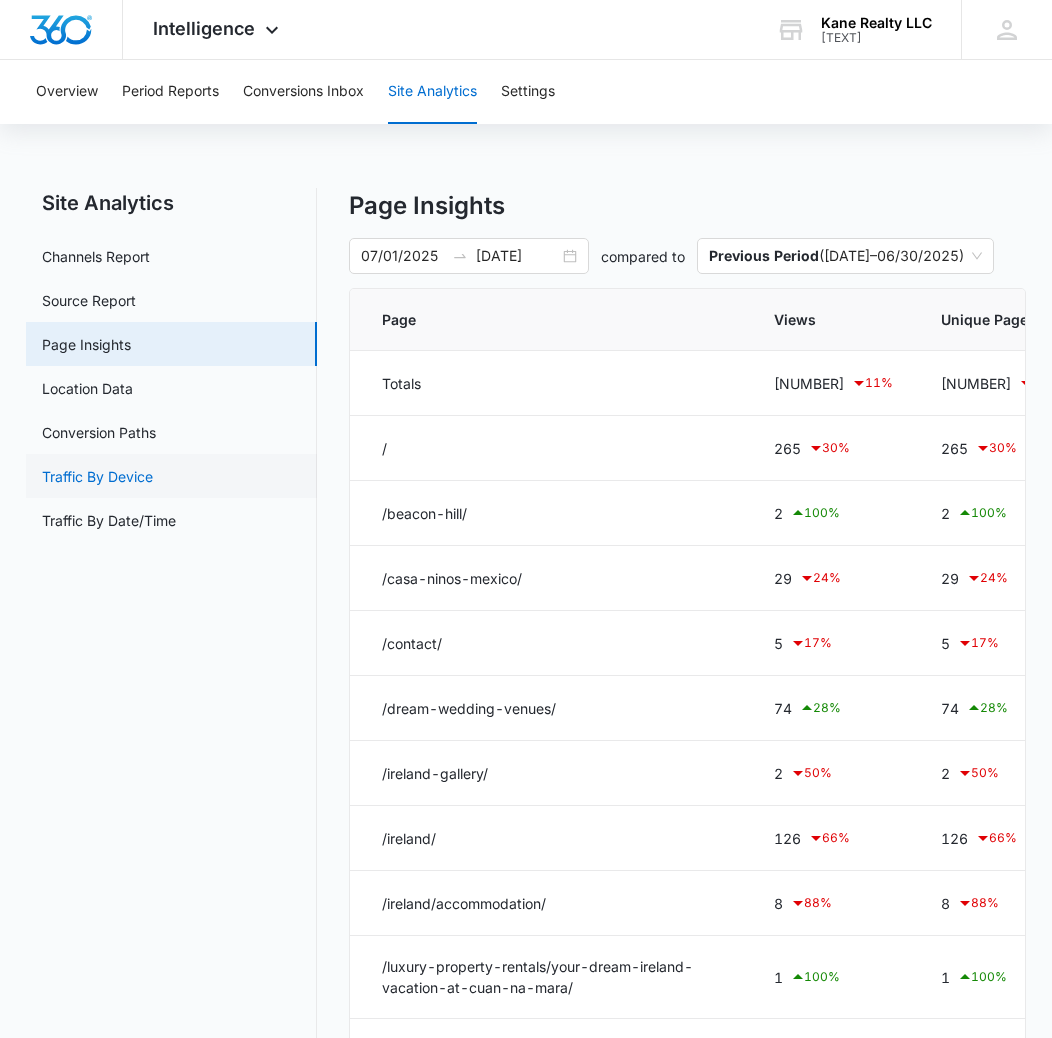 click on "Traffic By Device" at bounding box center (97, 476) 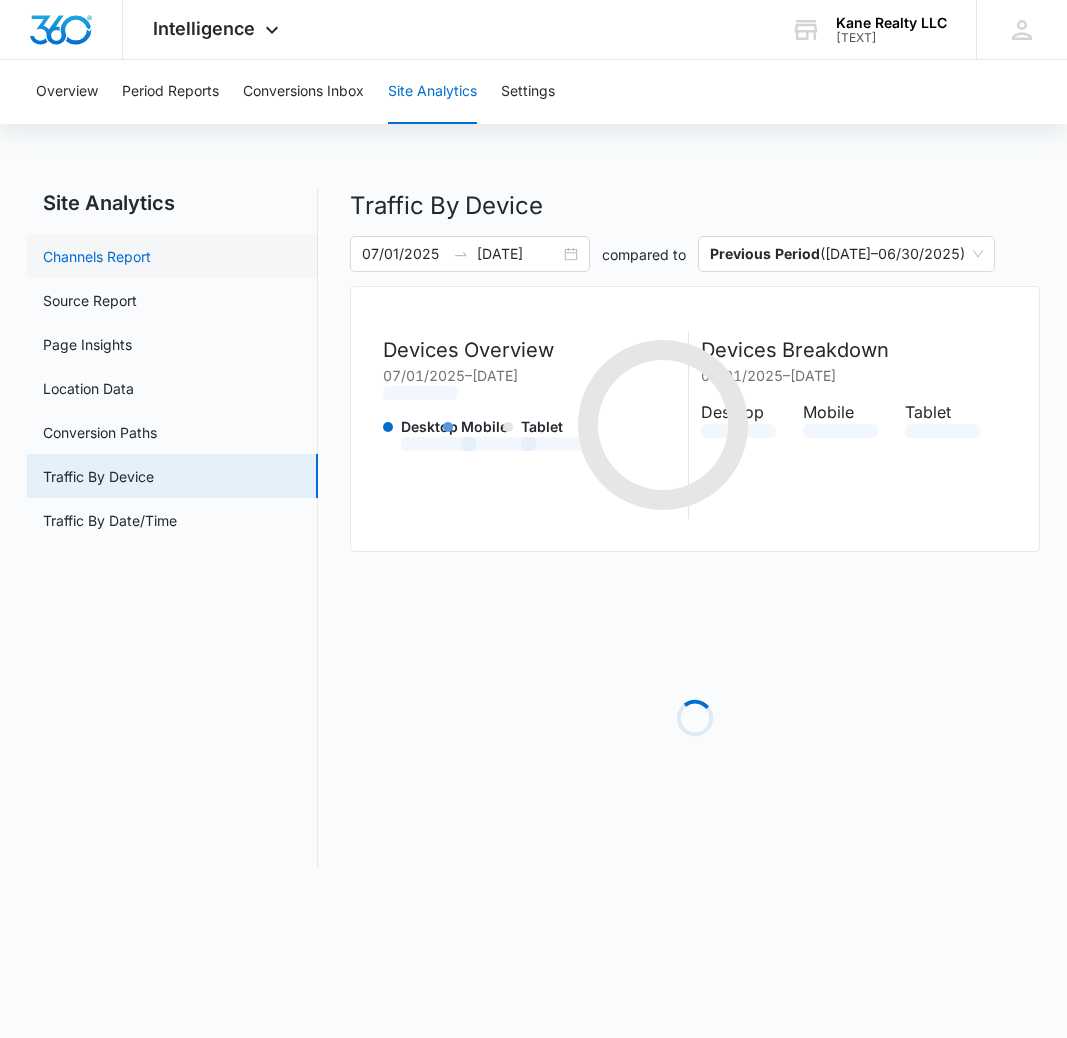 click on "Channels Report" at bounding box center [97, 256] 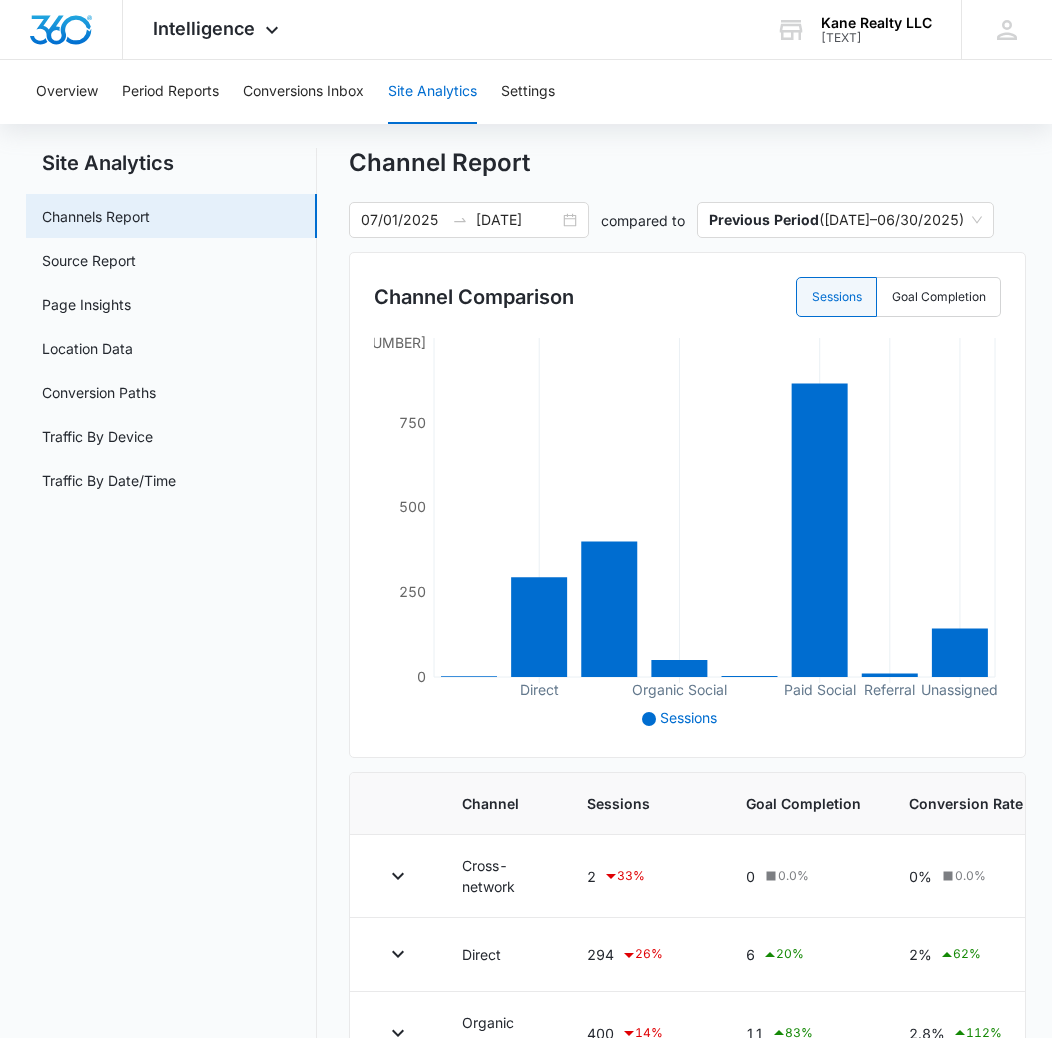 scroll, scrollTop: 0, scrollLeft: 0, axis: both 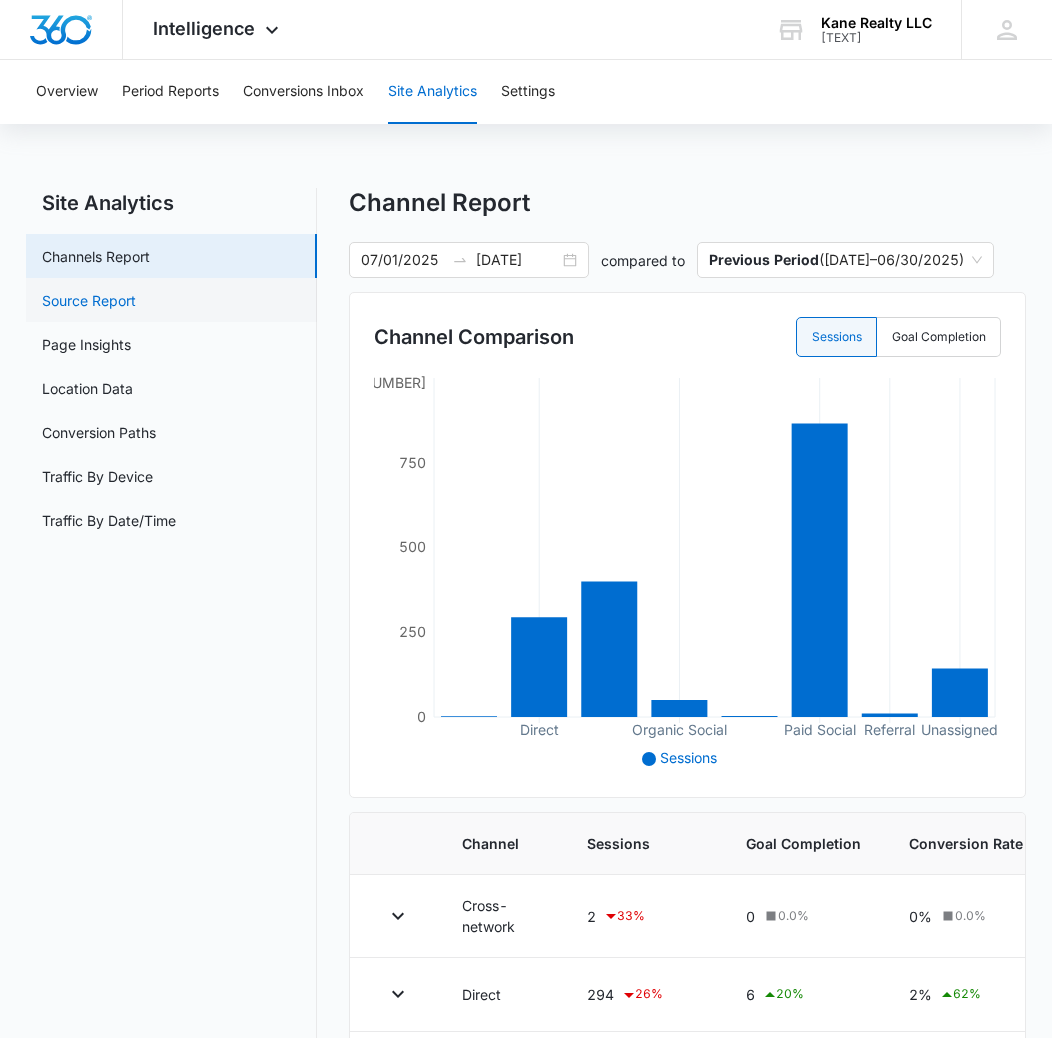 click on "Source Report" at bounding box center [89, 300] 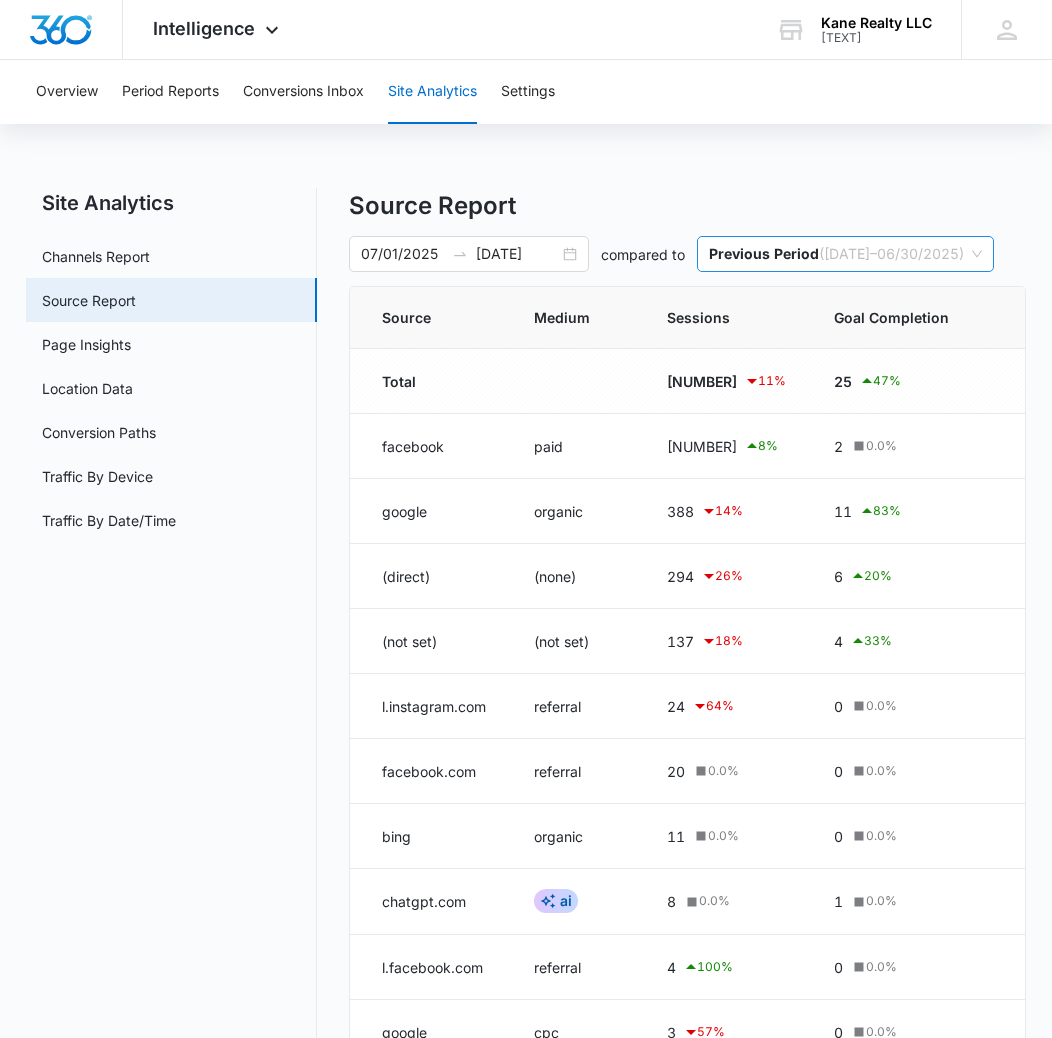 click on "Previous Period  ( [DATE]  –  [DATE] )" at bounding box center [845, 254] 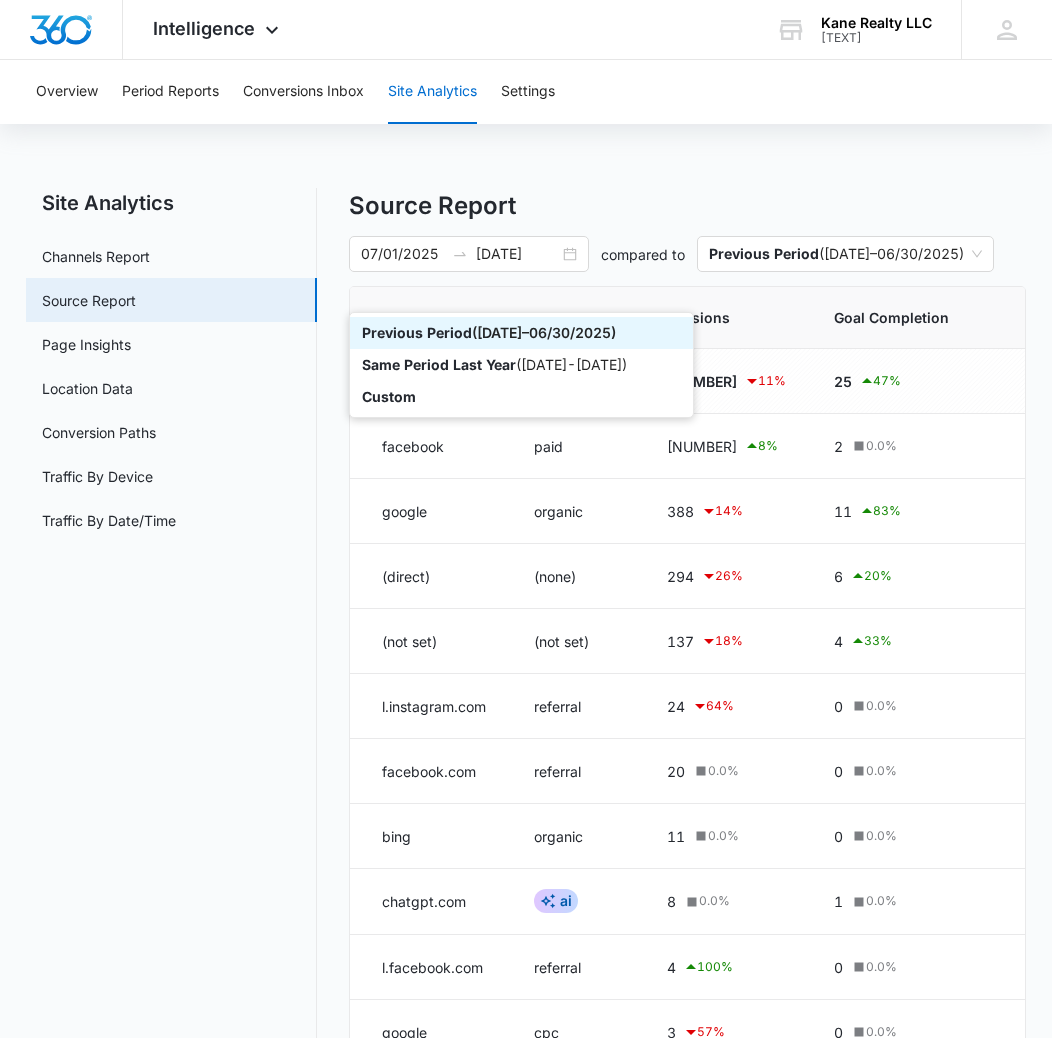click on "[DATE] [DATE] compared to Previous Period  ( [DATE]  –  [DATE] )" at bounding box center [687, 254] 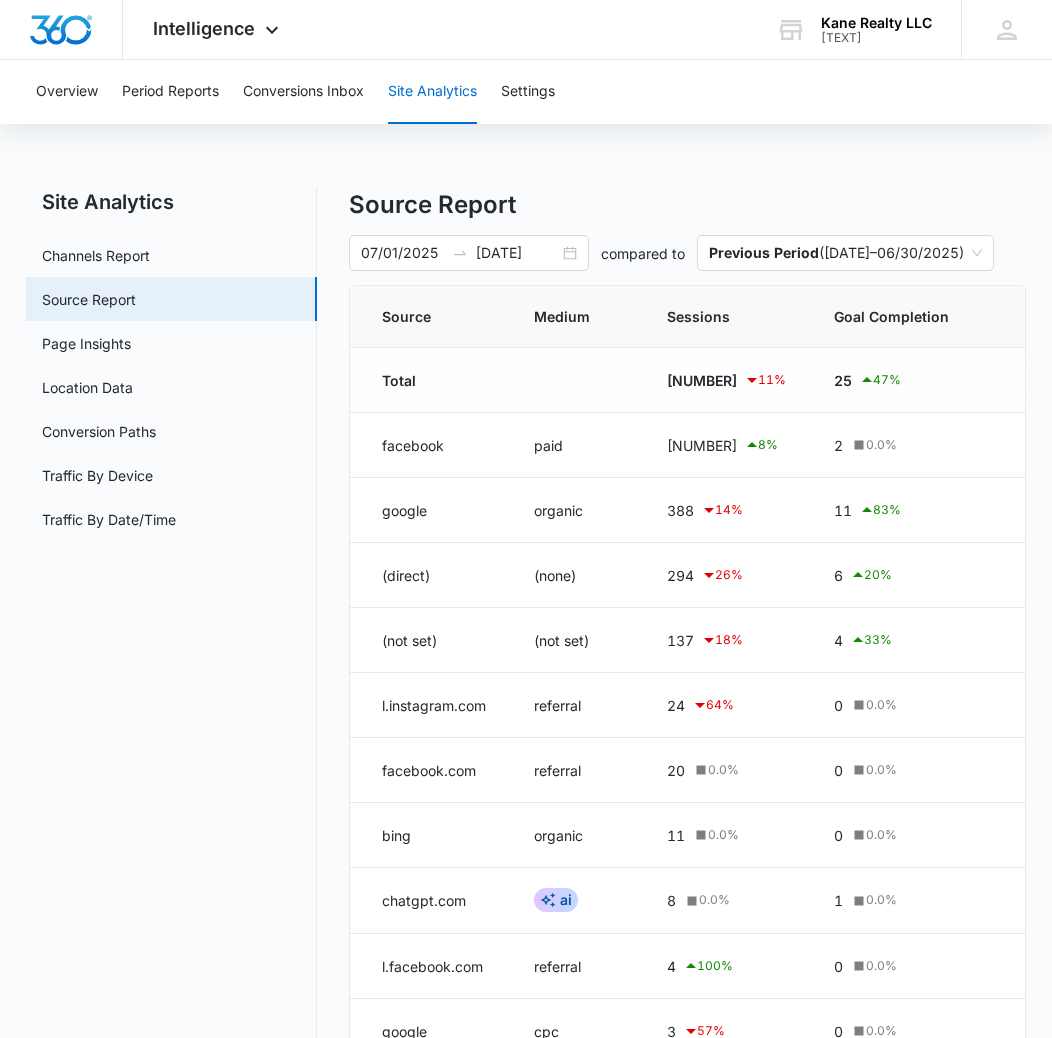 scroll, scrollTop: 0, scrollLeft: 0, axis: both 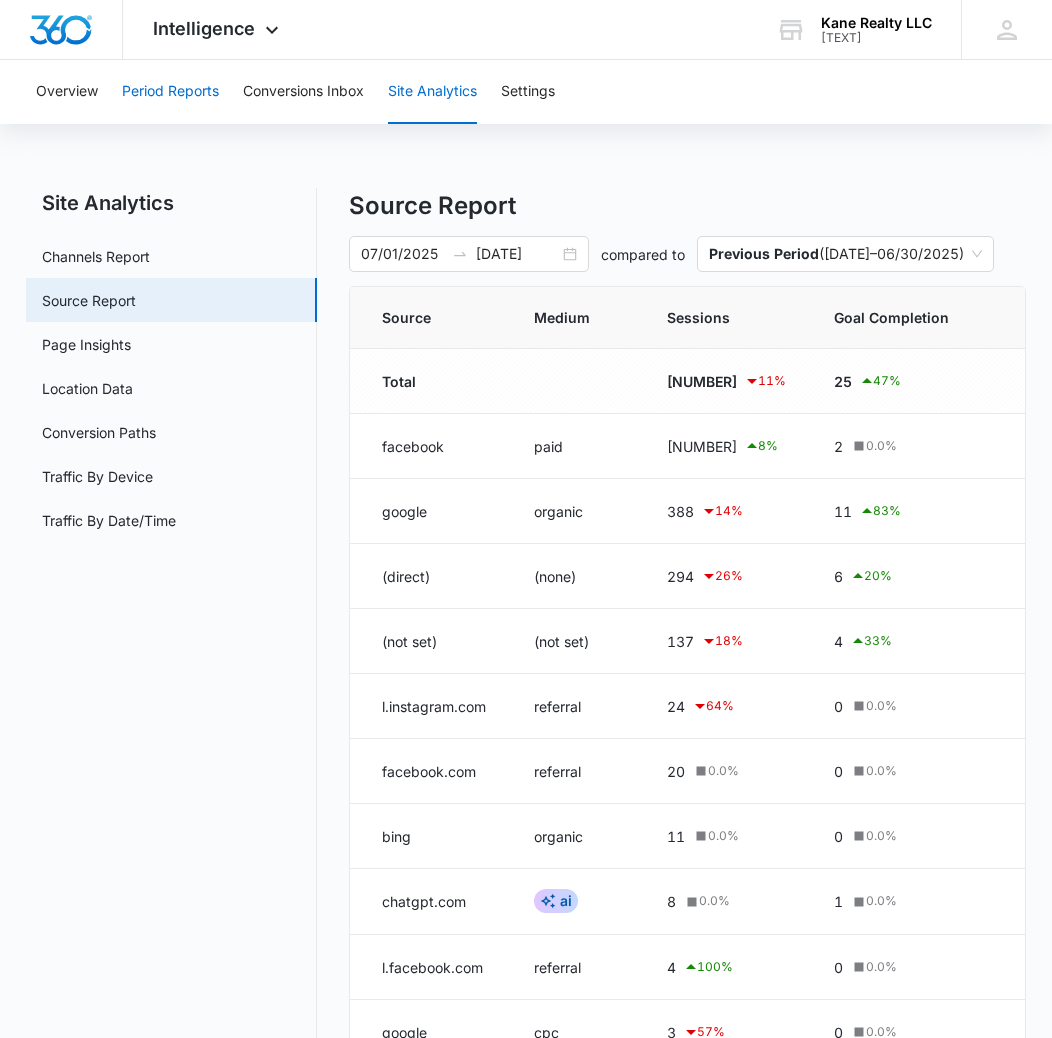 click on "Period Reports" at bounding box center (170, 92) 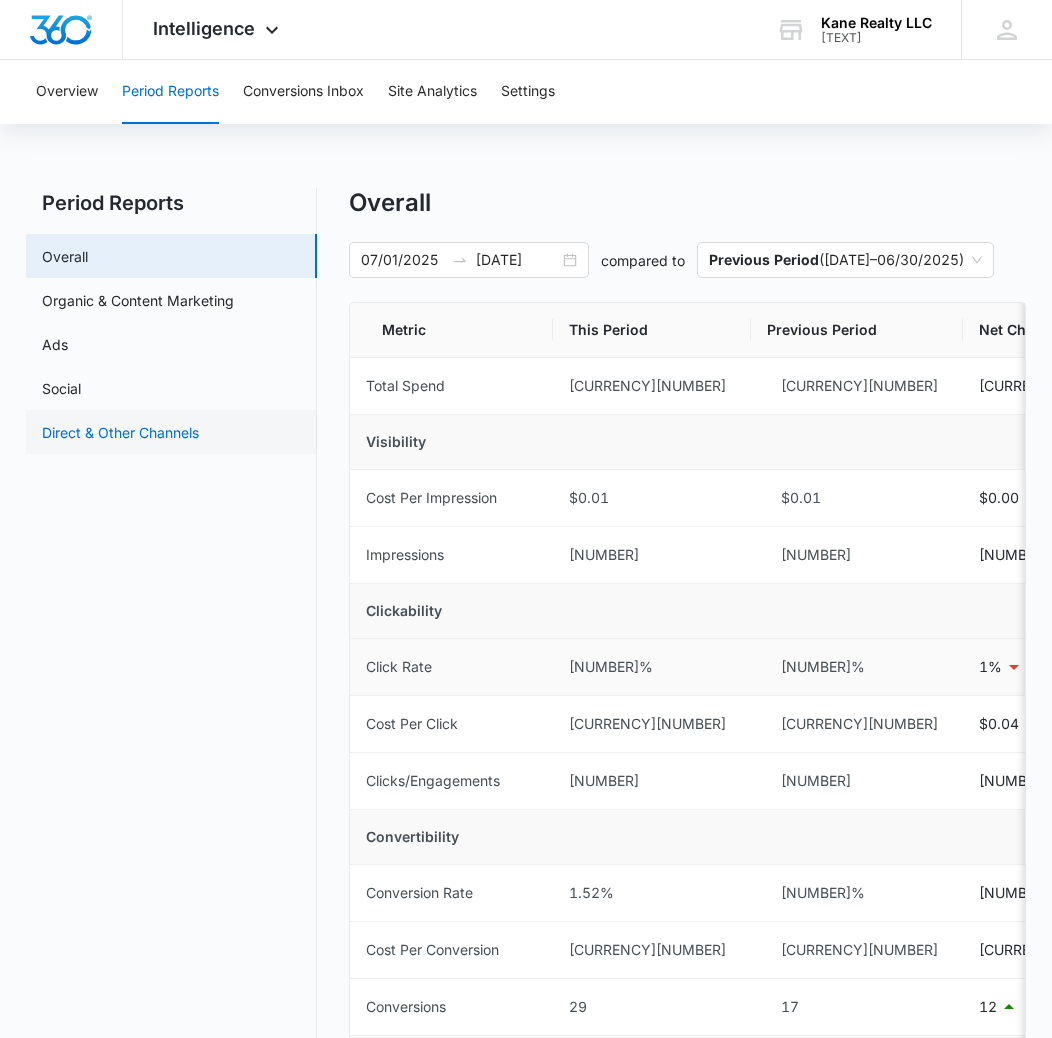 scroll, scrollTop: 47, scrollLeft: 0, axis: vertical 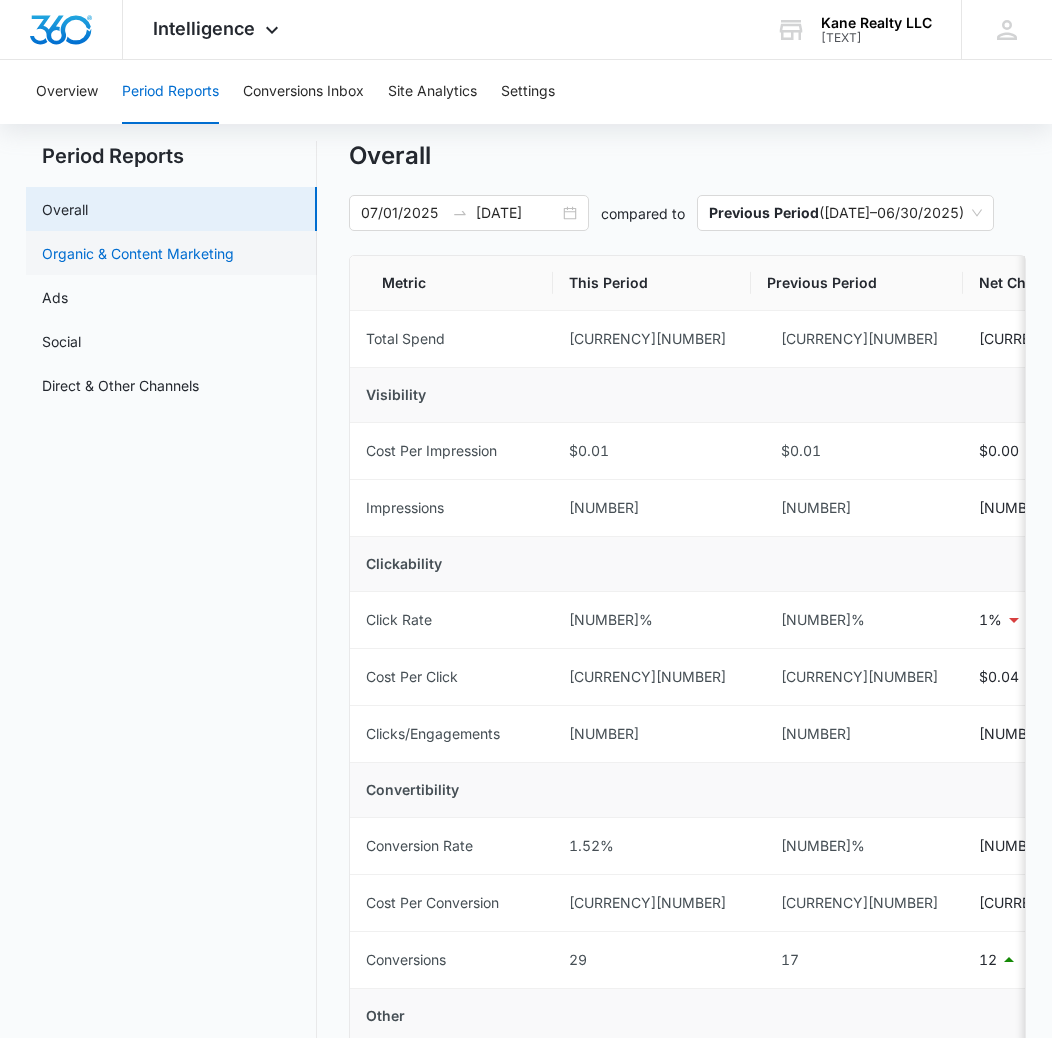 click on "Organic & Content Marketing" at bounding box center [138, 253] 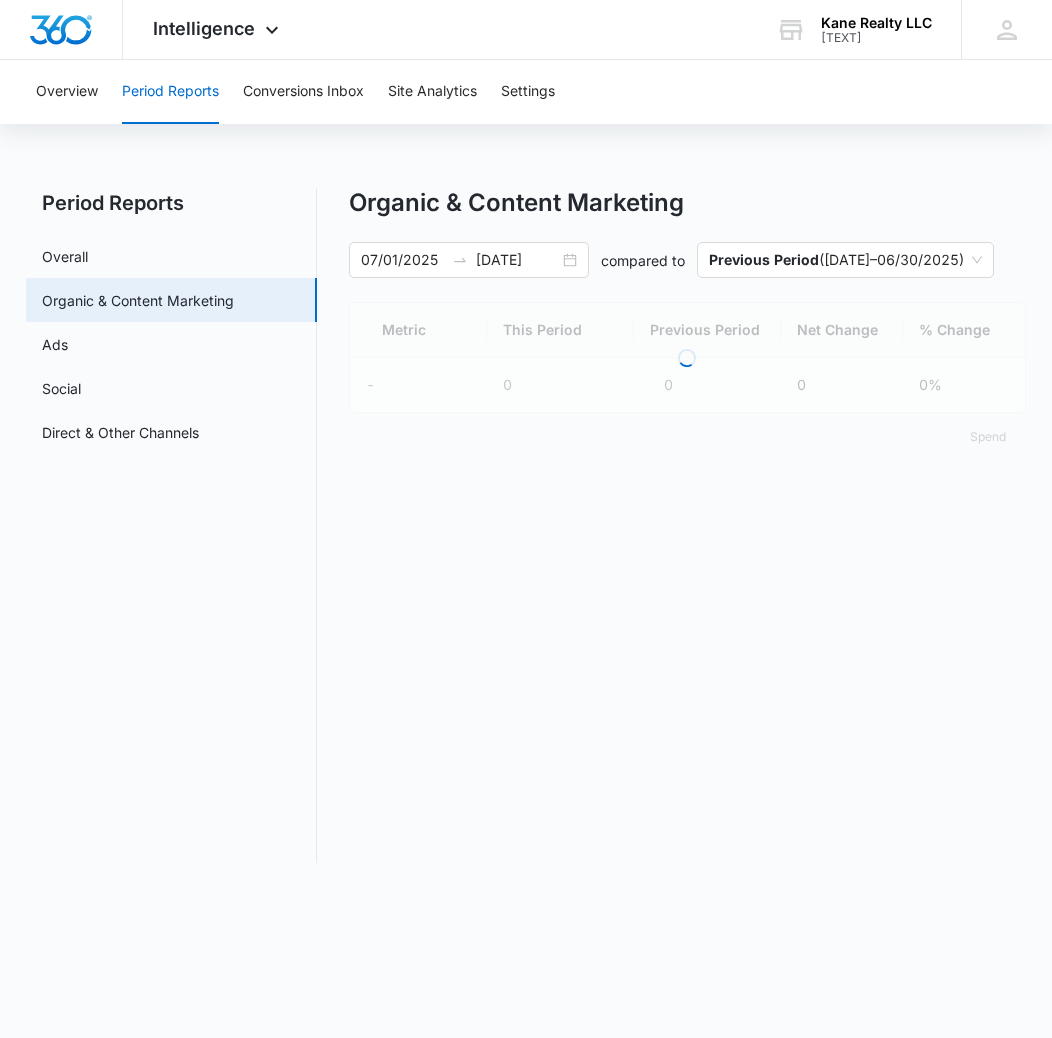 scroll, scrollTop: 0, scrollLeft: 0, axis: both 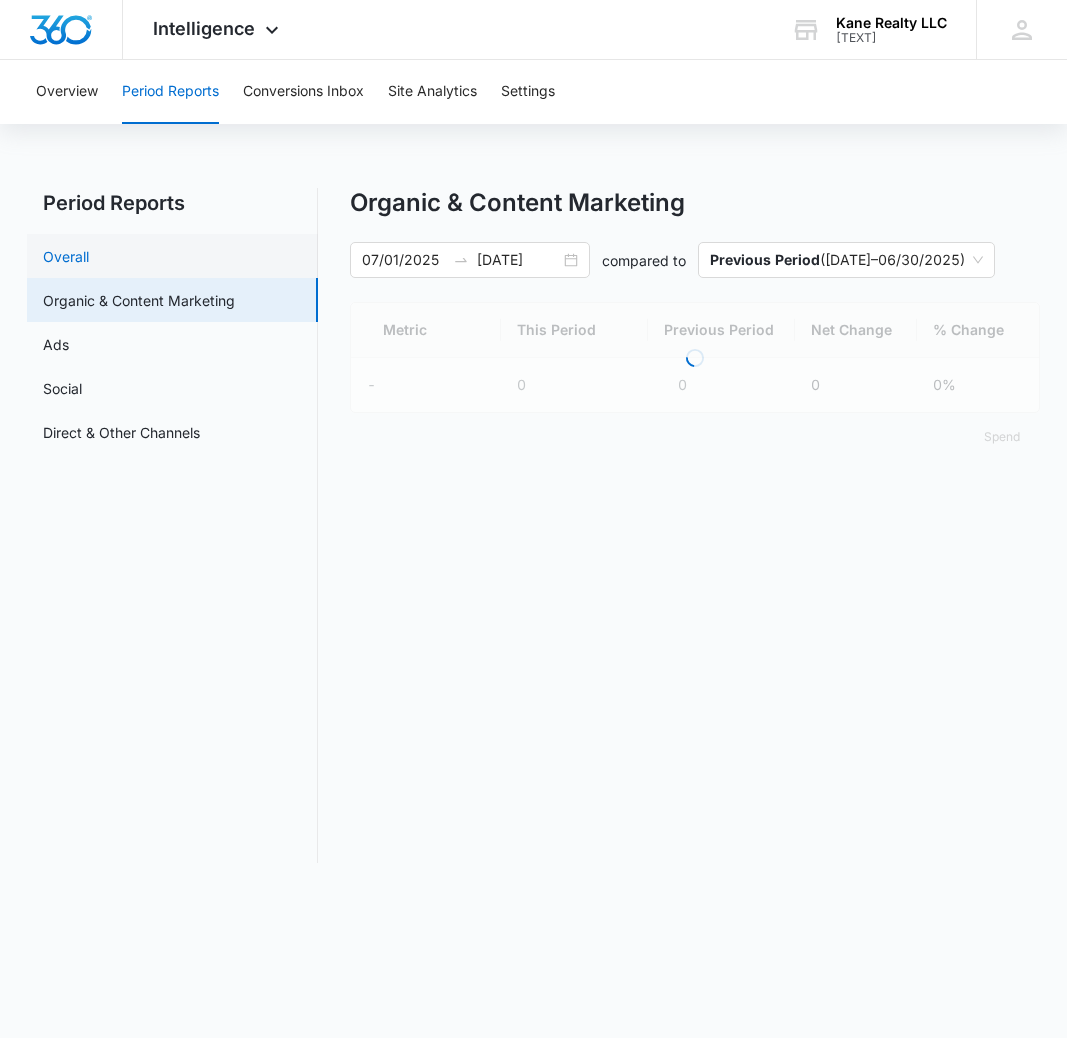 click on "Overall" at bounding box center (66, 256) 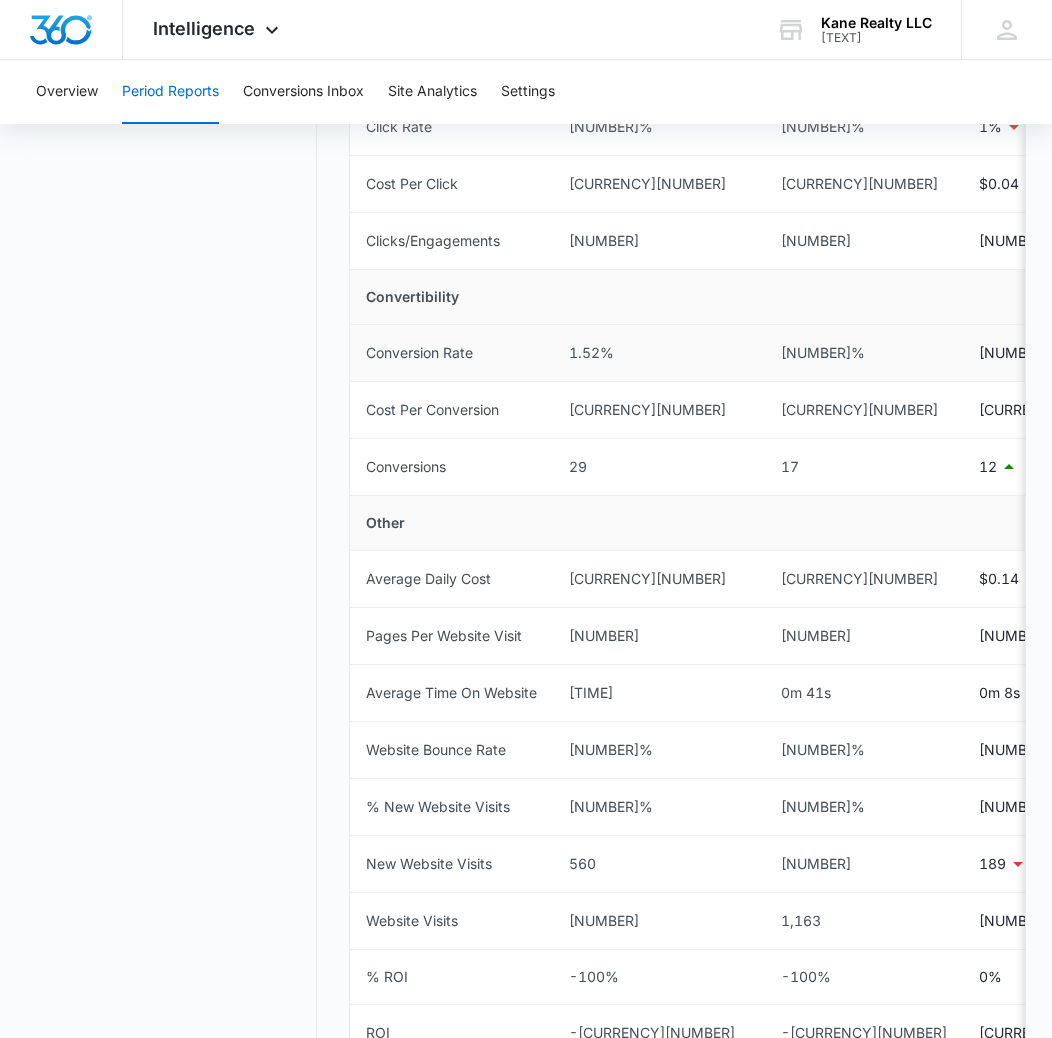 scroll, scrollTop: 719, scrollLeft: 0, axis: vertical 